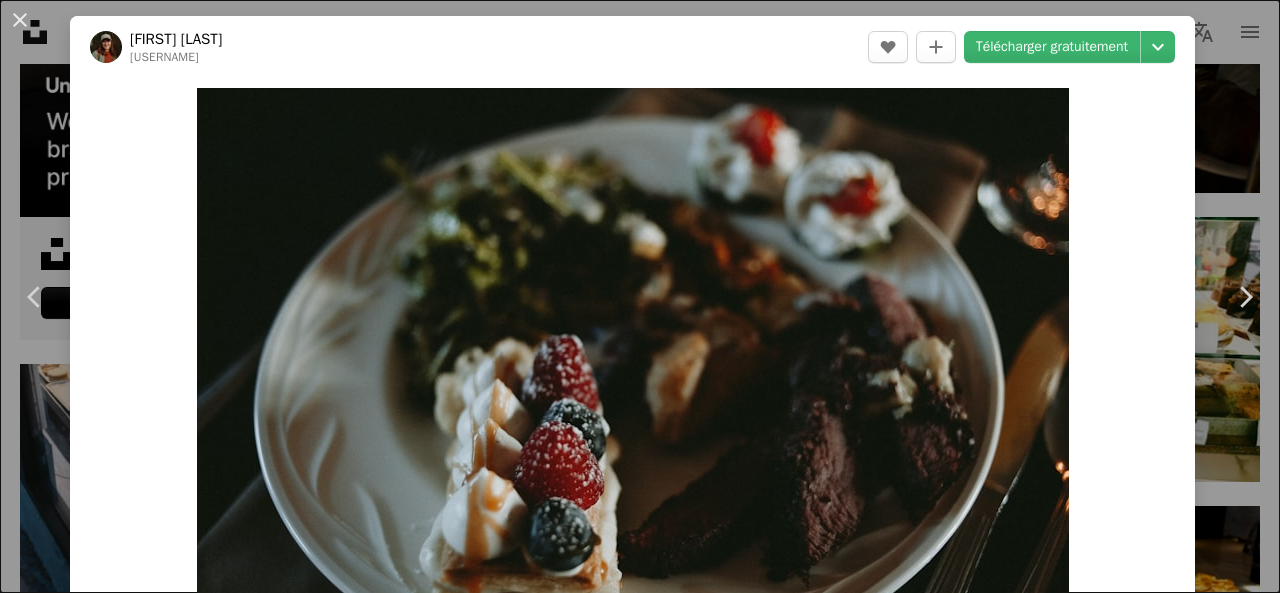 scroll, scrollTop: 3537, scrollLeft: 0, axis: vertical 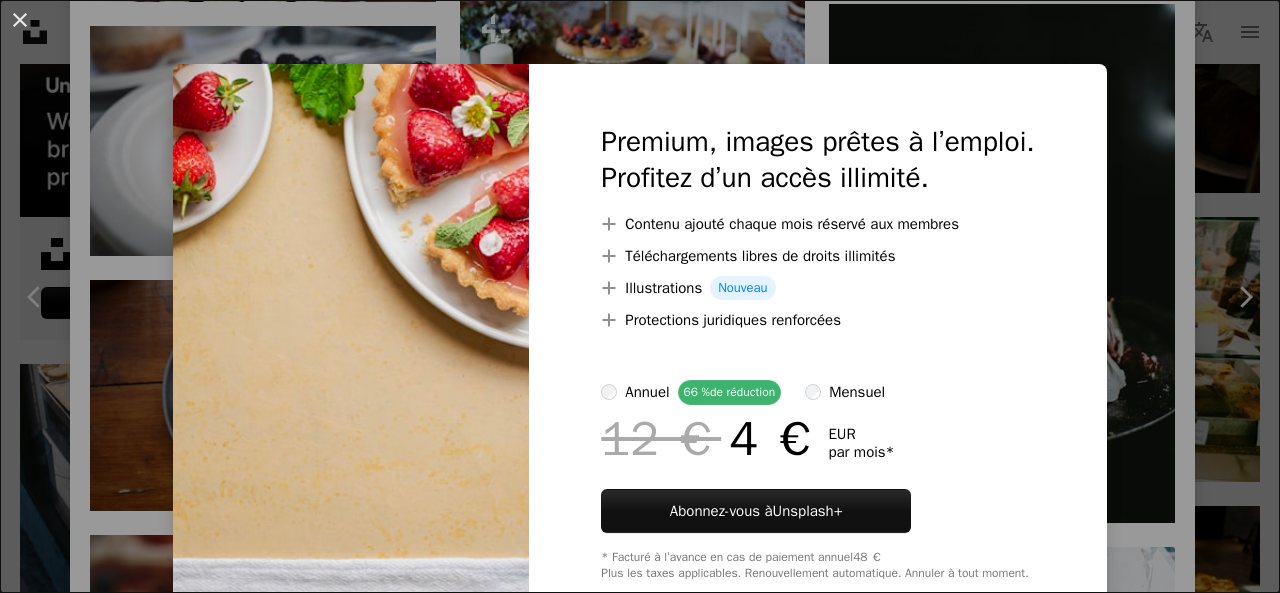 click on "An X shape Premium, images prêtes à l’emploi. Profitez d’un accès illimité. A plus sign Contenu ajouté chaque mois réservé aux membres A plus sign Téléchargements libres de droits illimités A plus sign Illustrations  Nouveau A plus sign Protections juridiques renforcées annuel 66 %  de réduction mensuel 12 €   4 € EUR par mois * Abonnez-vous à  Unsplash+ * Facturé à l’avance en cas de paiement annuel  48 € Plus les taxes applicables. Renouvellement automatique. Annuler à tout moment." at bounding box center [640, 296] 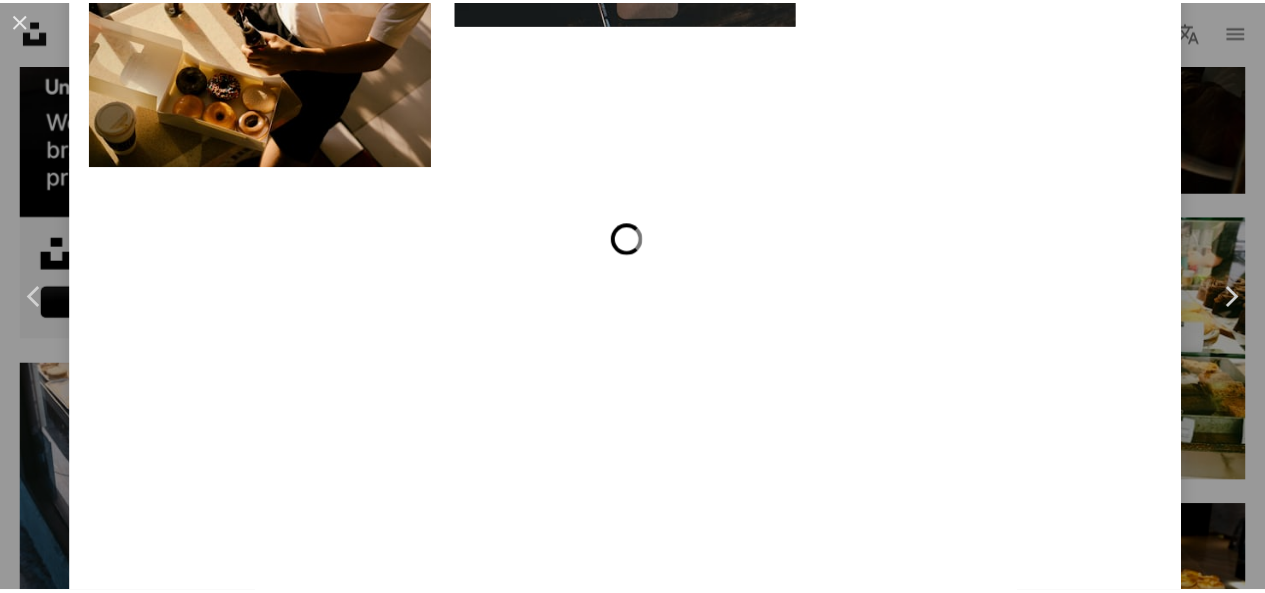 scroll, scrollTop: 0, scrollLeft: 0, axis: both 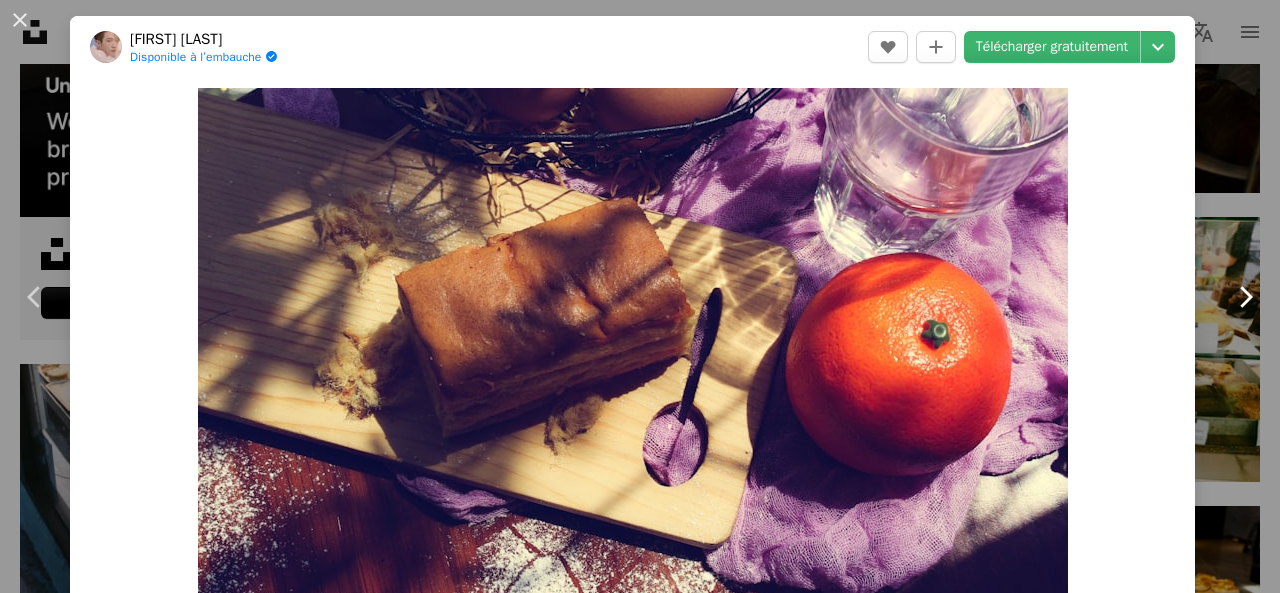 click on "Chevron right" at bounding box center (1245, 297) 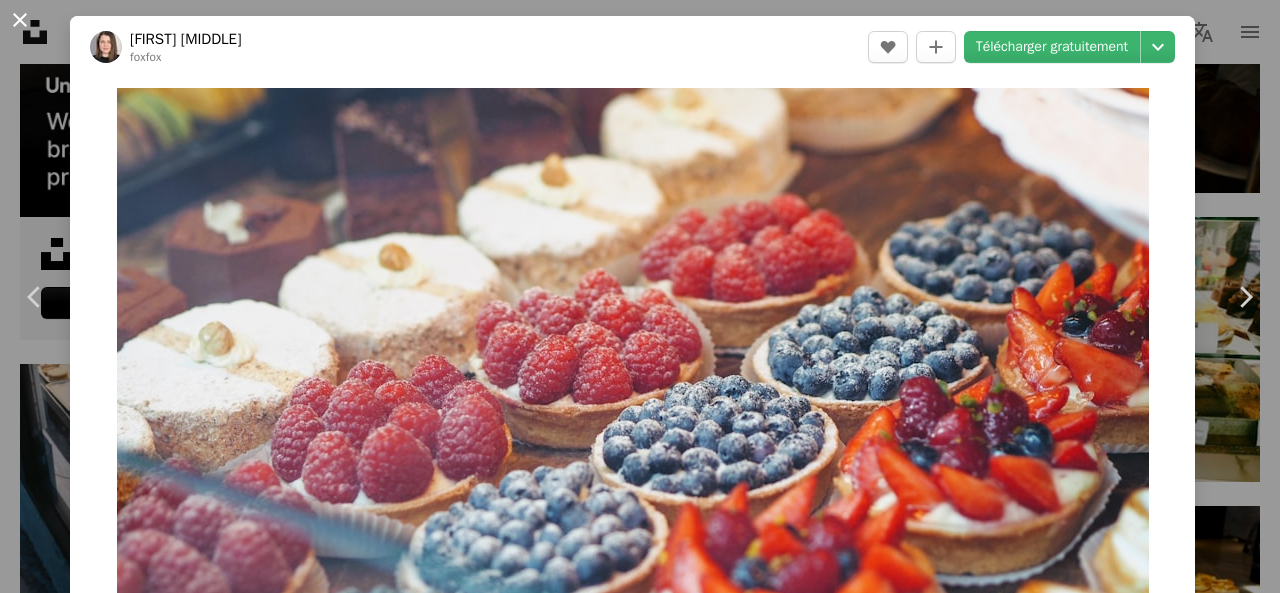 click on "An X shape" at bounding box center (20, 20) 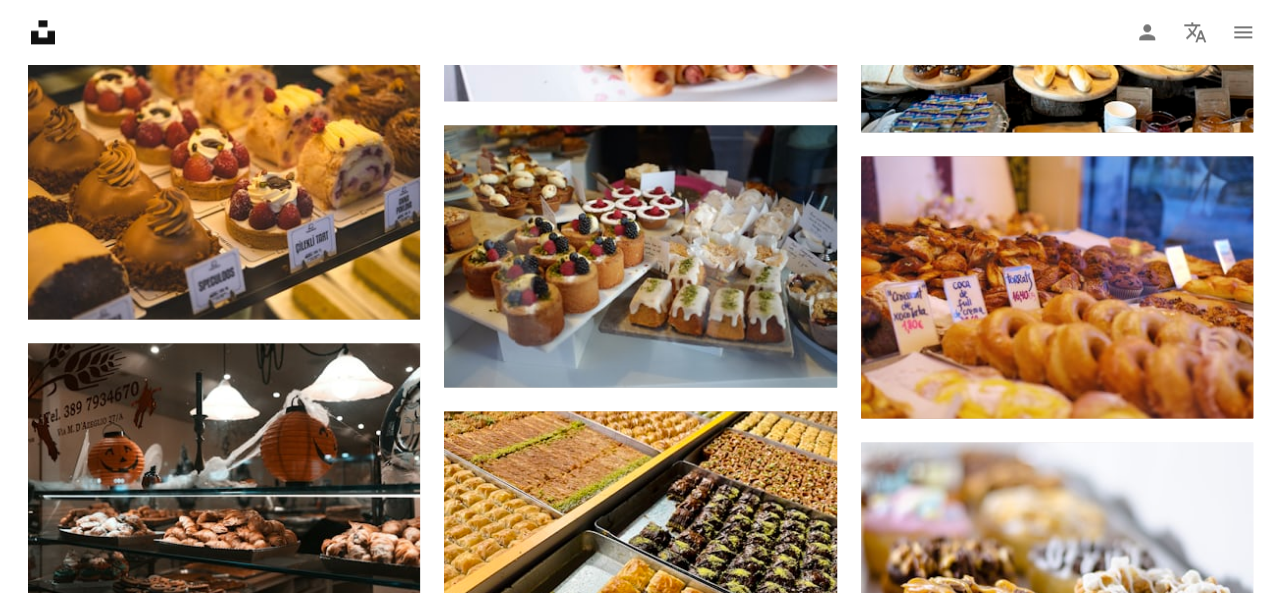 scroll, scrollTop: 5237, scrollLeft: 0, axis: vertical 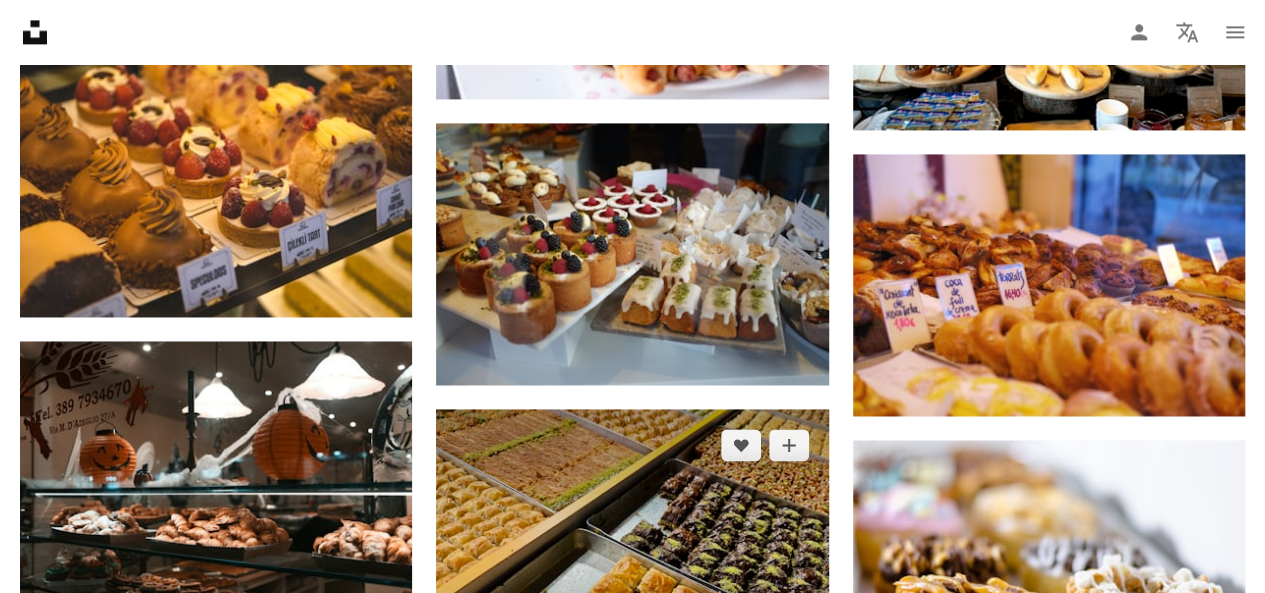 click at bounding box center (632, 556) 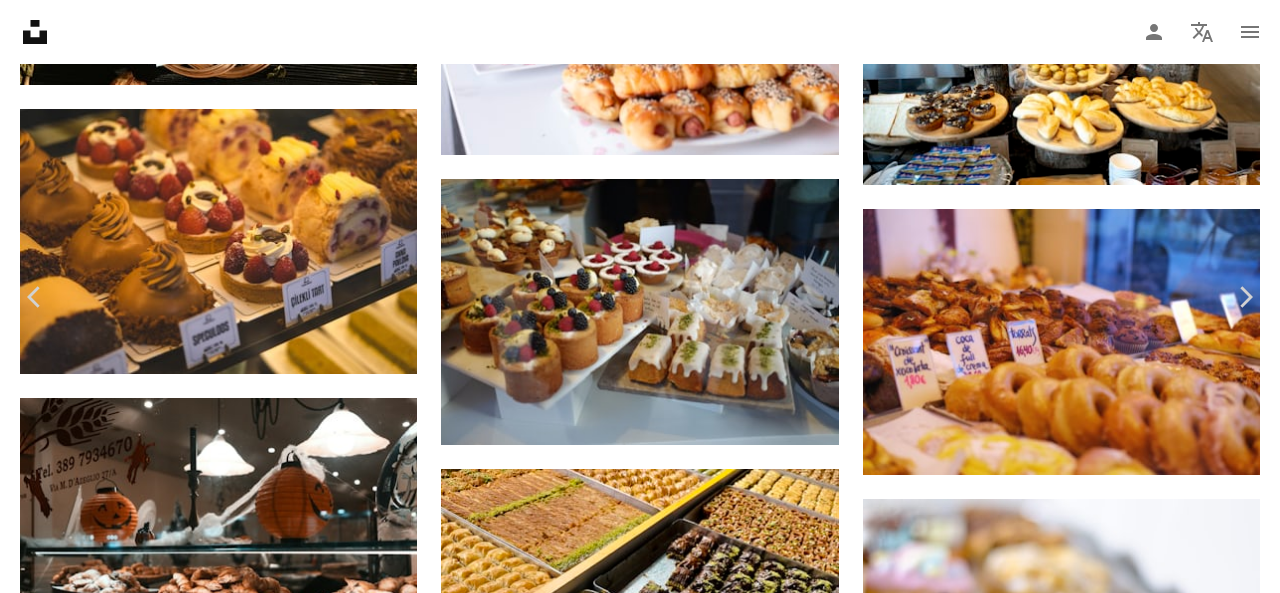 scroll, scrollTop: 8748, scrollLeft: 0, axis: vertical 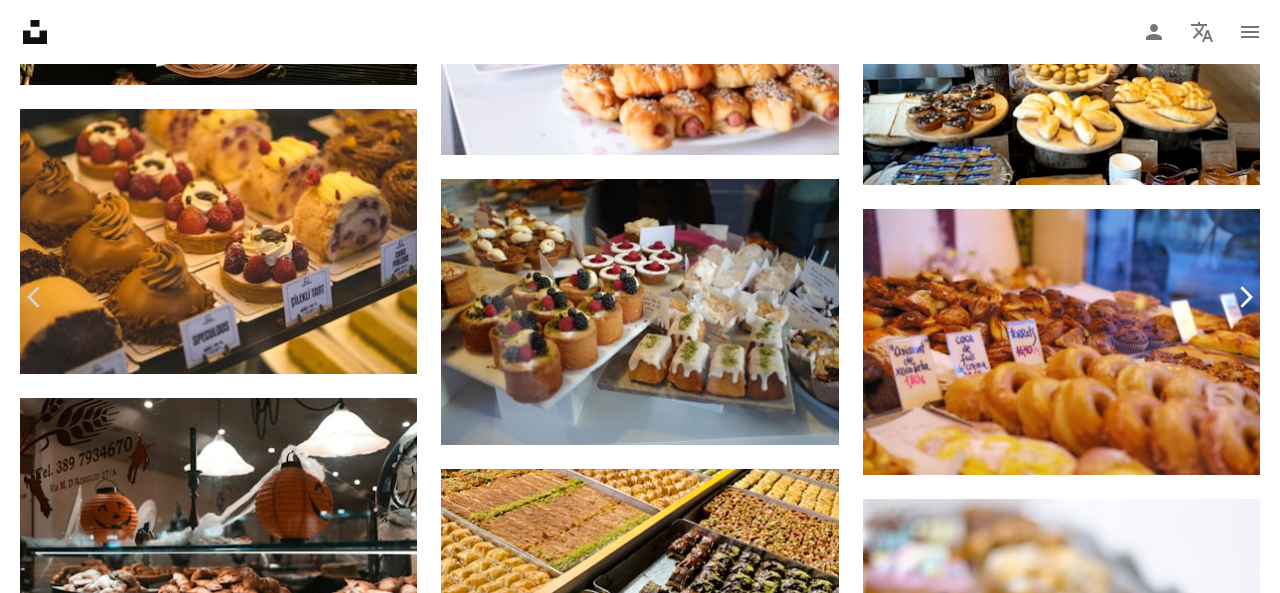 click on "Chevron right" at bounding box center (1245, 297) 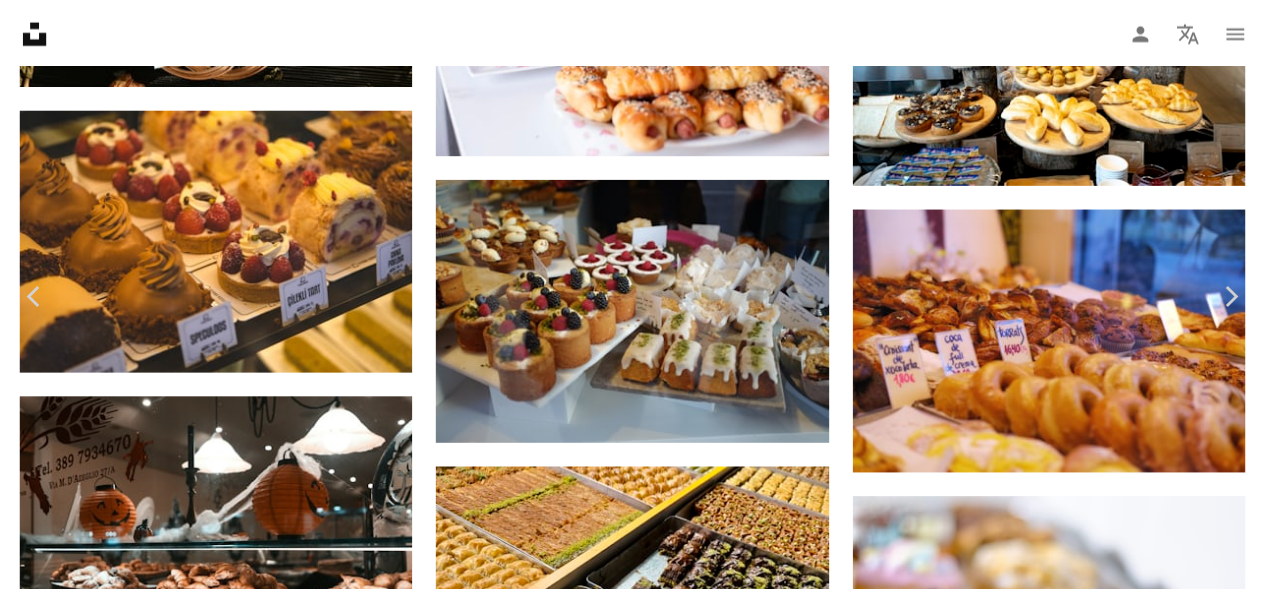 scroll, scrollTop: 0, scrollLeft: 0, axis: both 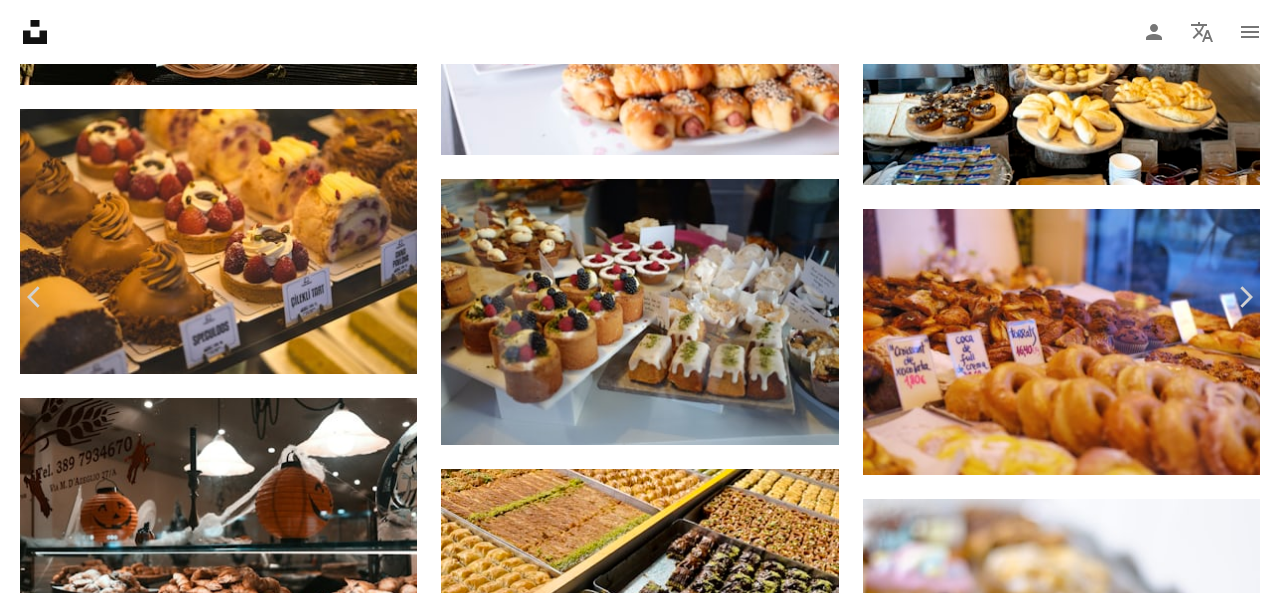 click on "[USERNAME]" at bounding box center [640, -199] 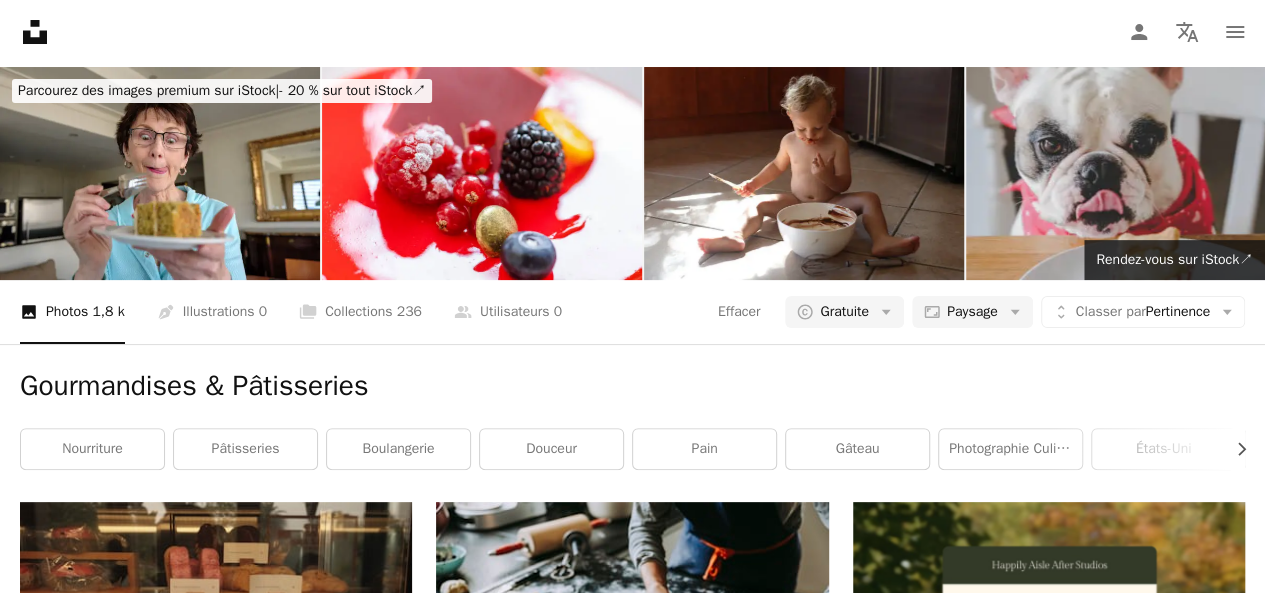 scroll, scrollTop: 0, scrollLeft: 0, axis: both 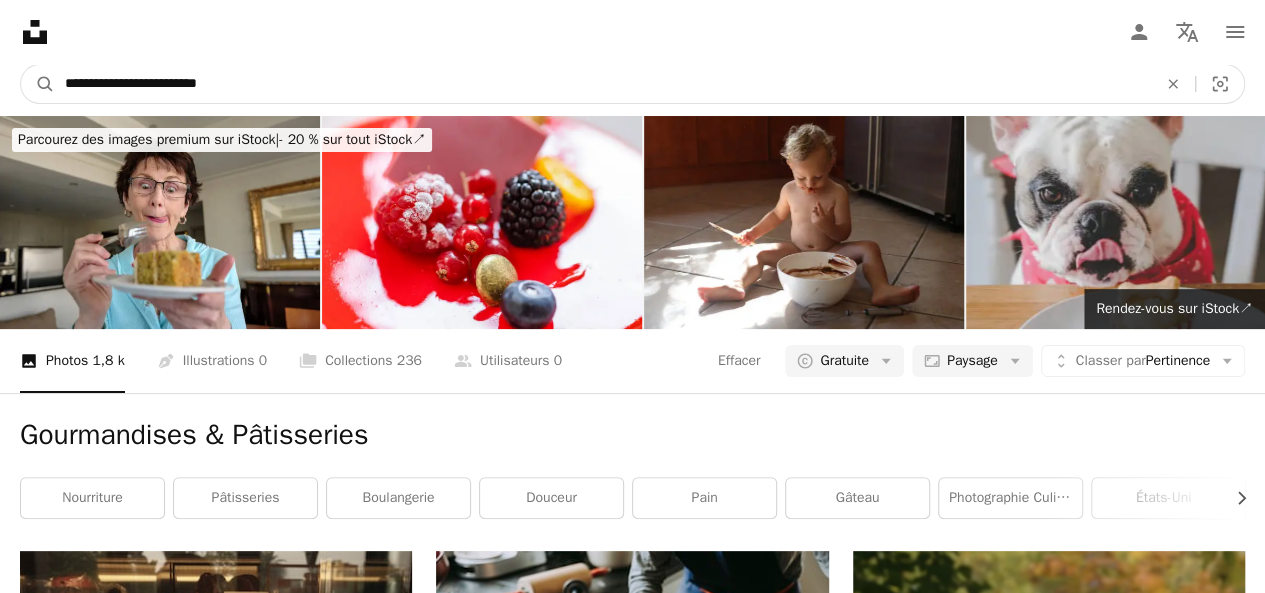click on "**********" at bounding box center [603, 84] 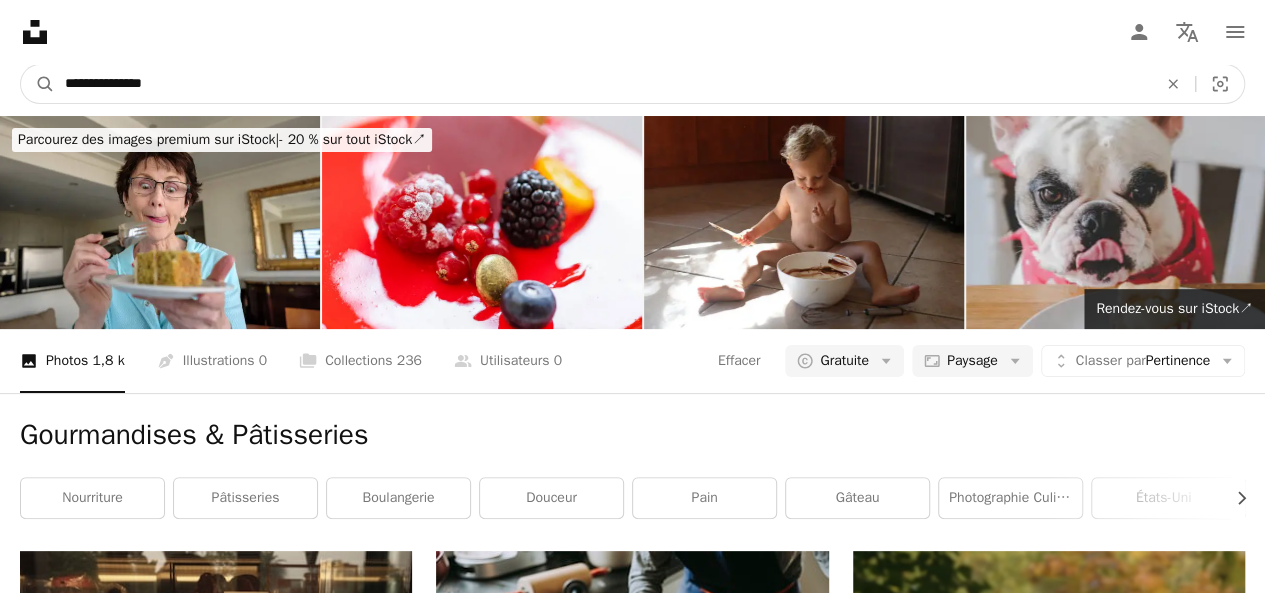 type on "**********" 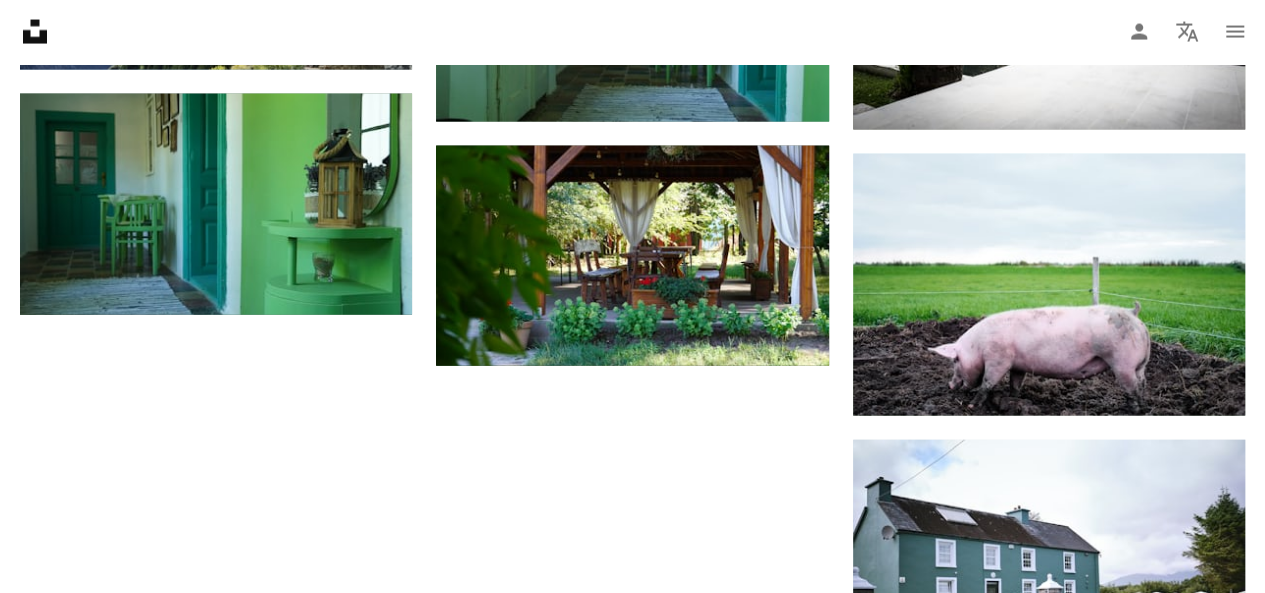 scroll, scrollTop: 2116, scrollLeft: 0, axis: vertical 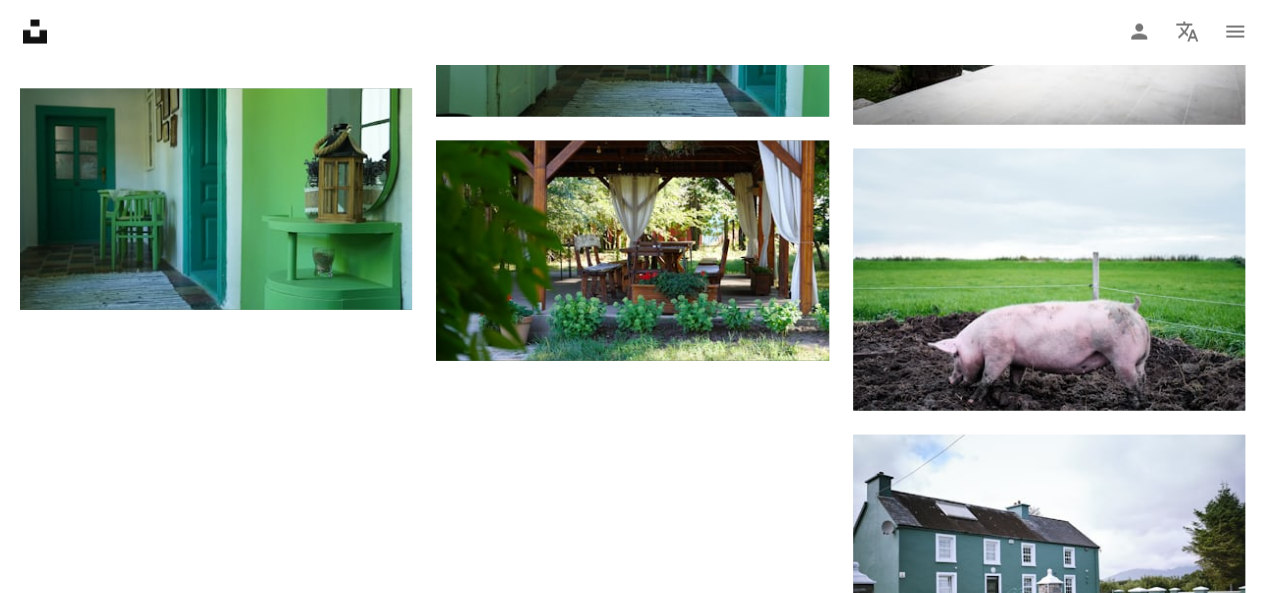 click on "Plus de résultats" at bounding box center [632, 777] 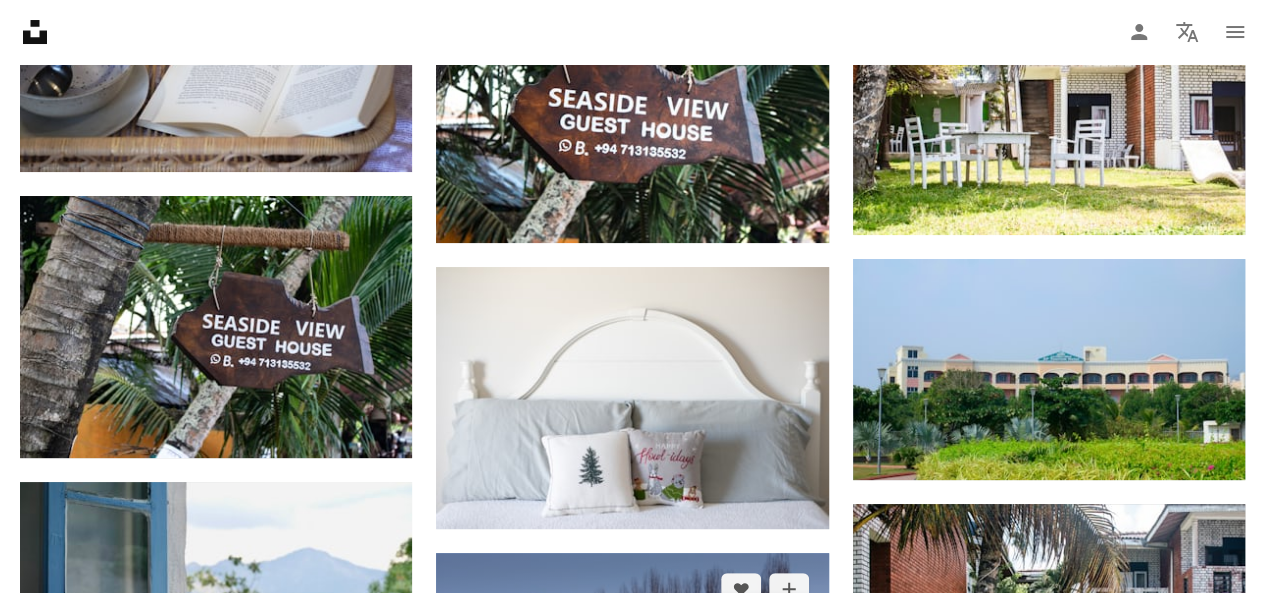 scroll, scrollTop: 4116, scrollLeft: 0, axis: vertical 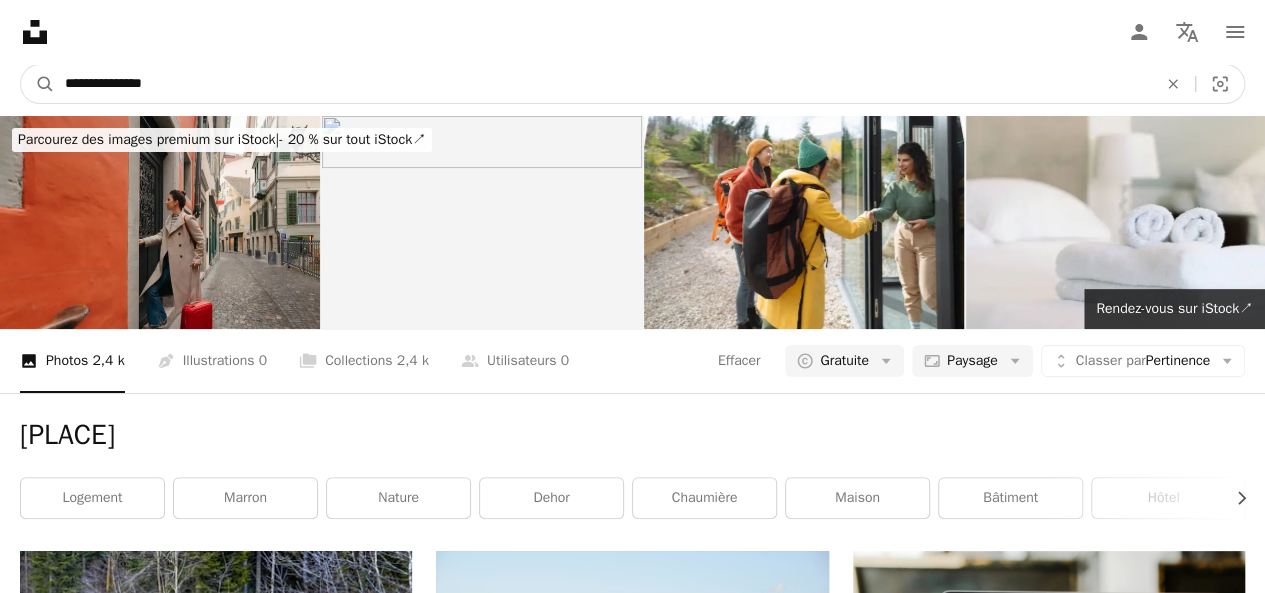 click on "**********" at bounding box center [603, 84] 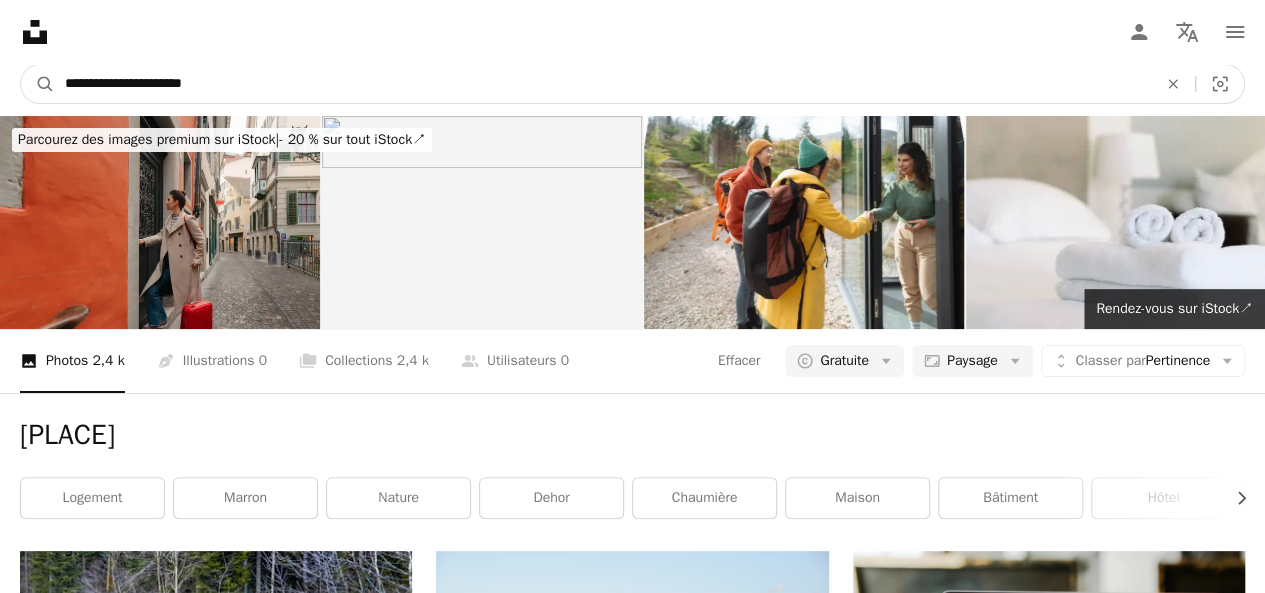 type on "**********" 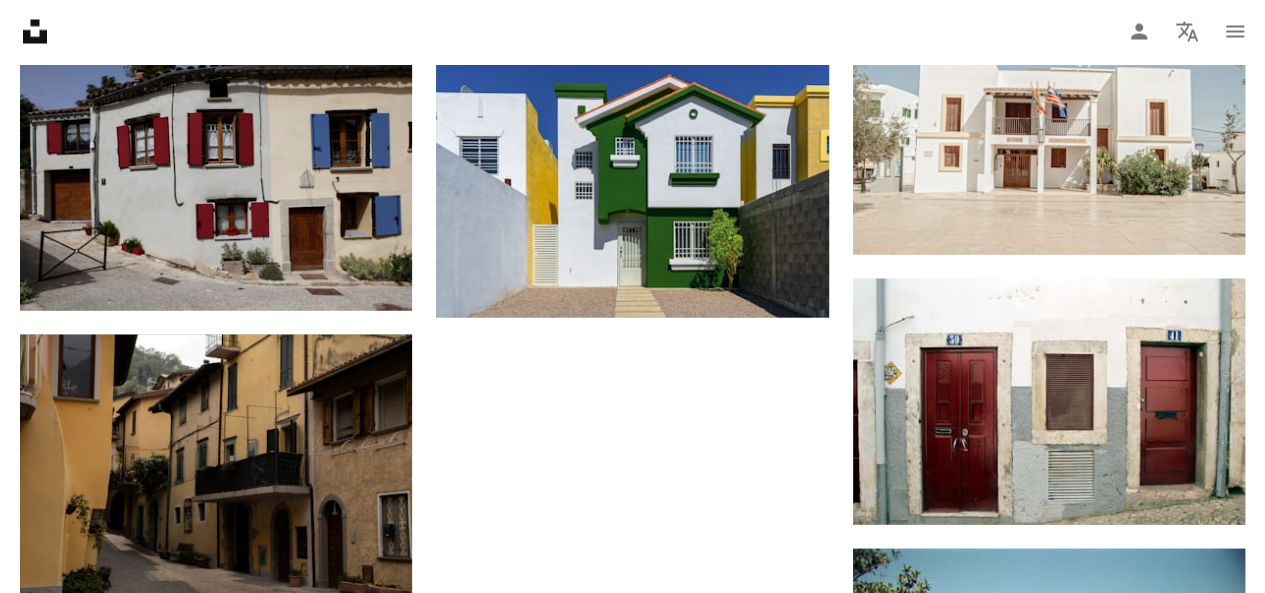 scroll, scrollTop: 2000, scrollLeft: 0, axis: vertical 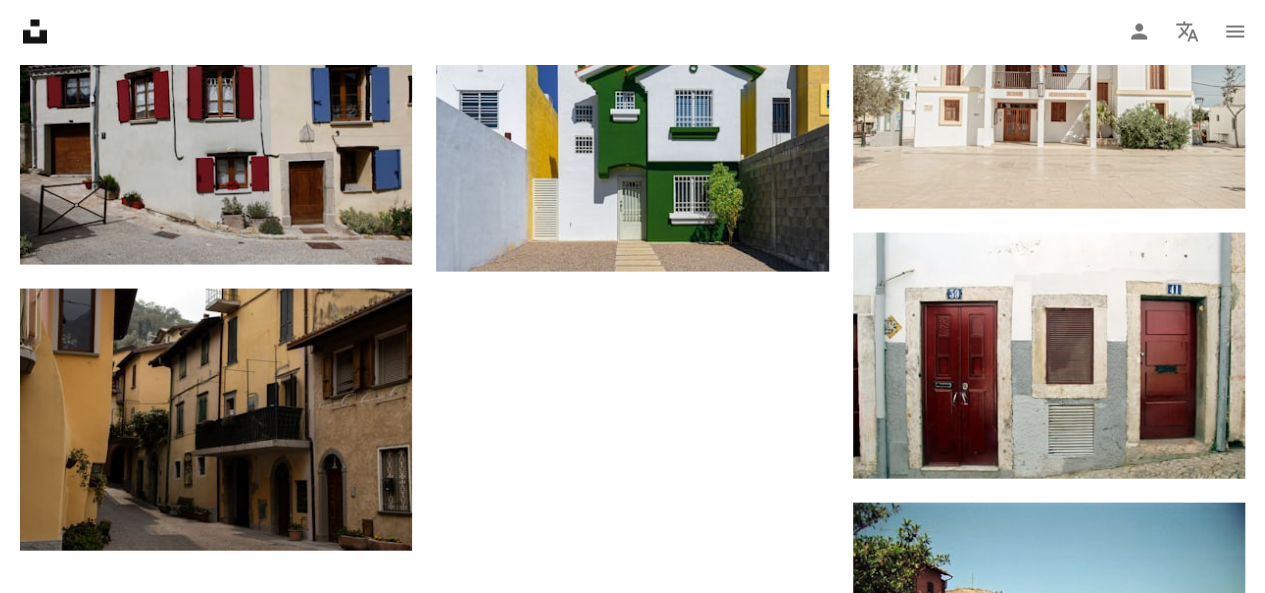 click on "Plus de résultats" at bounding box center [632, 1131] 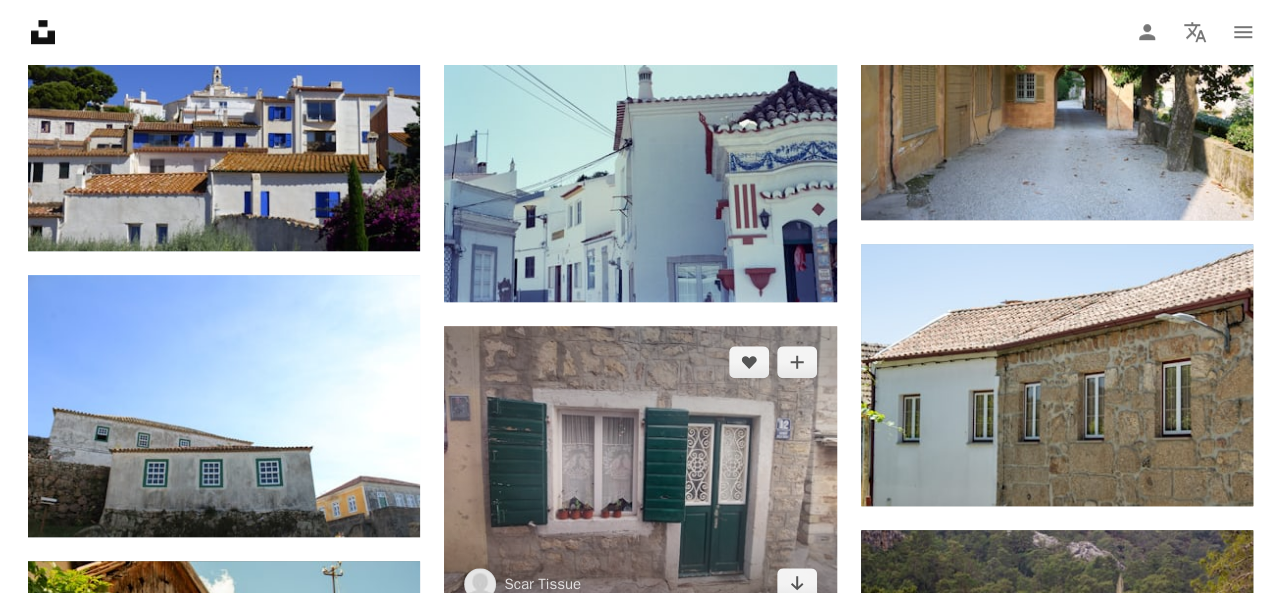 scroll, scrollTop: 4500, scrollLeft: 0, axis: vertical 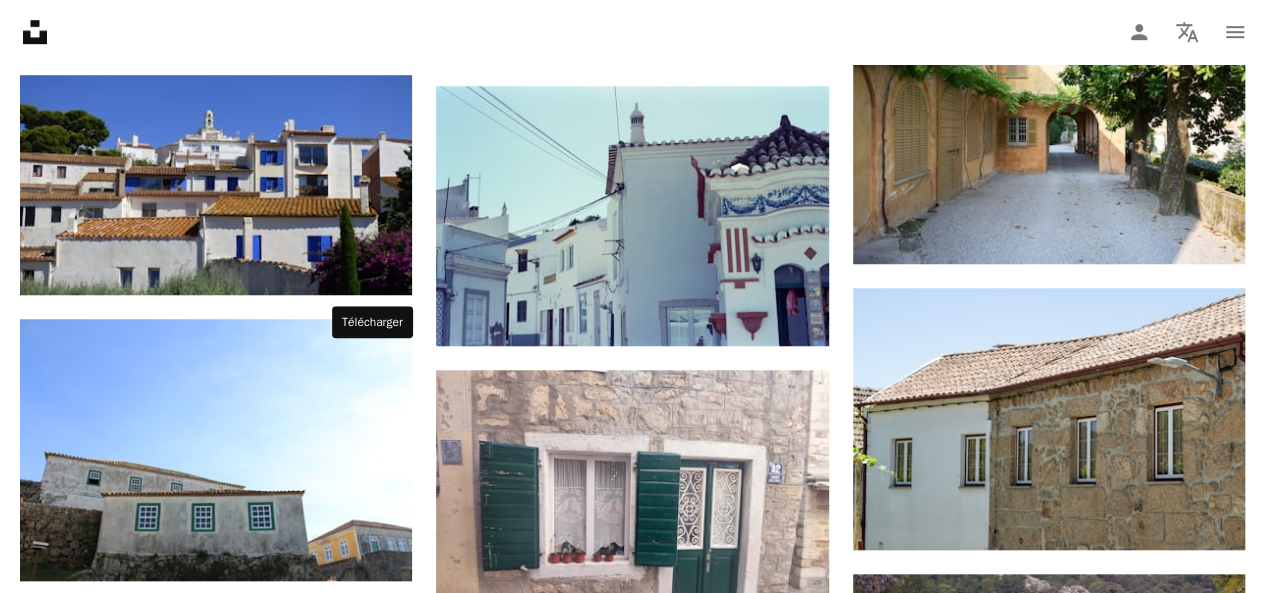 click on "Arrow pointing down" 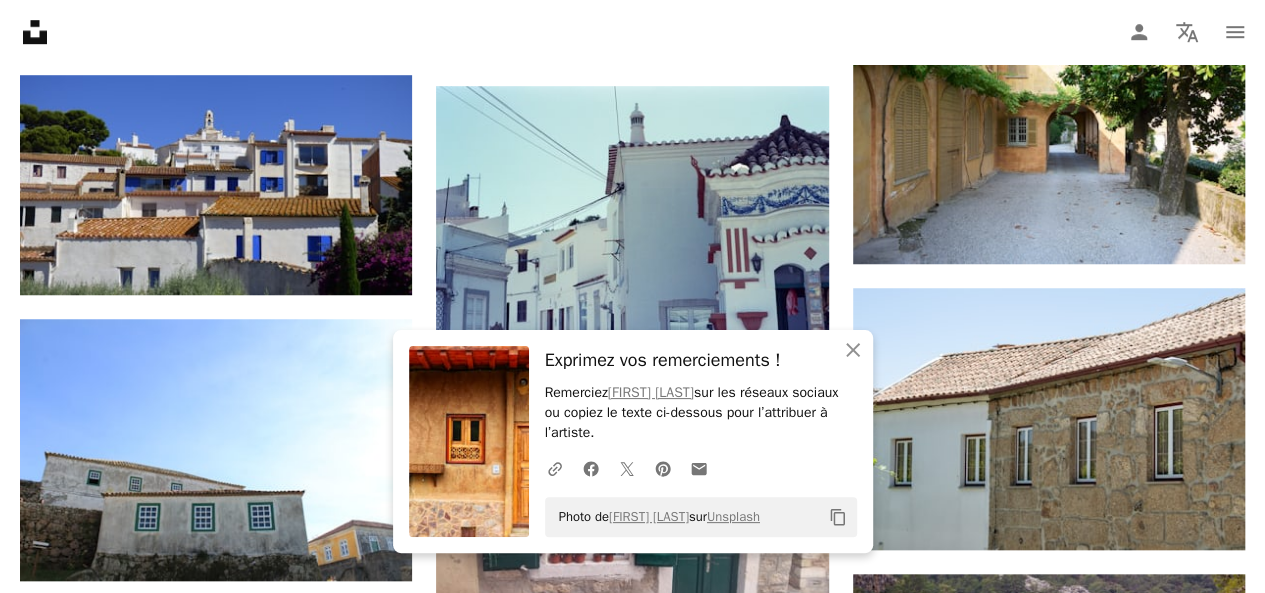 click at bounding box center [216, 1021] 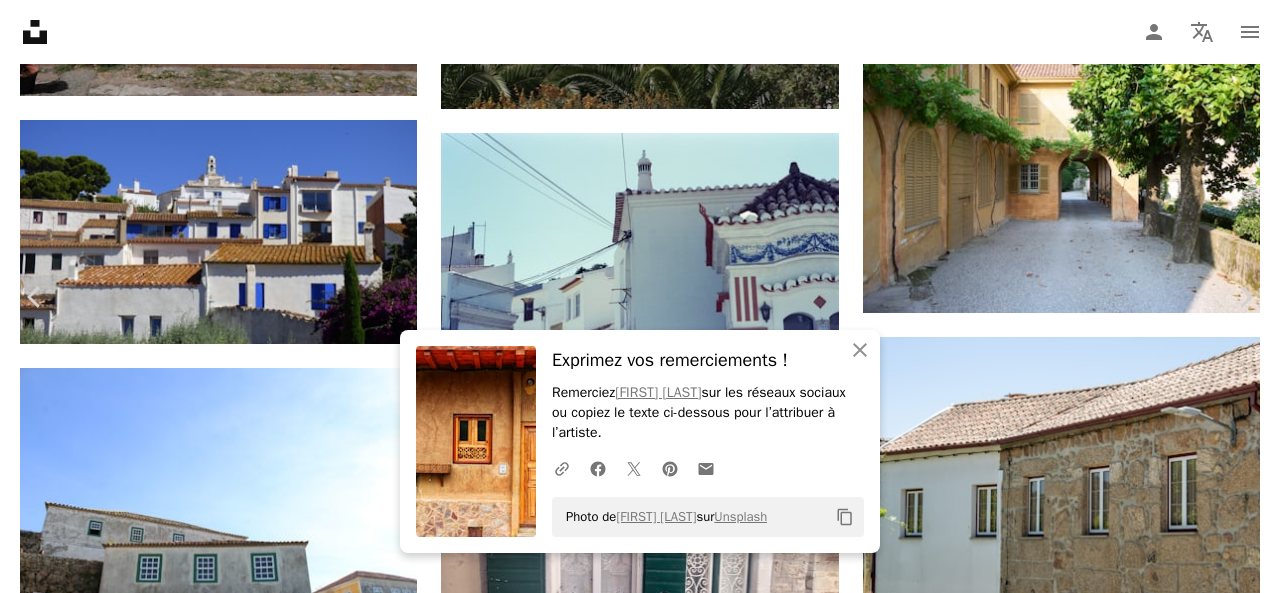 scroll, scrollTop: 1500, scrollLeft: 0, axis: vertical 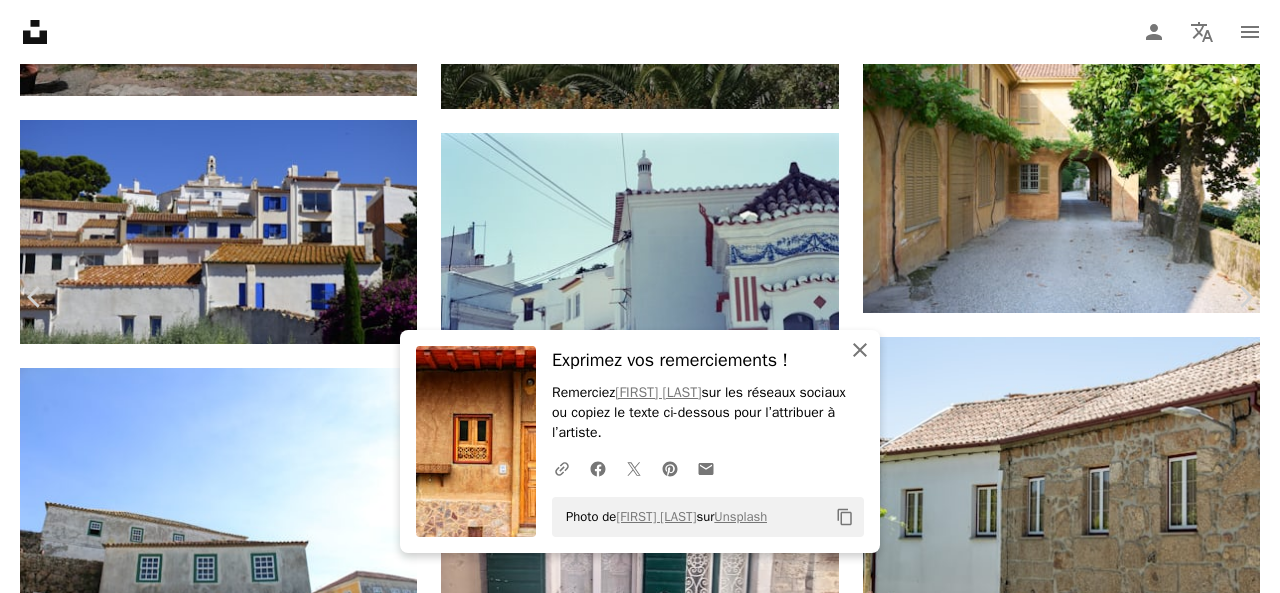 click 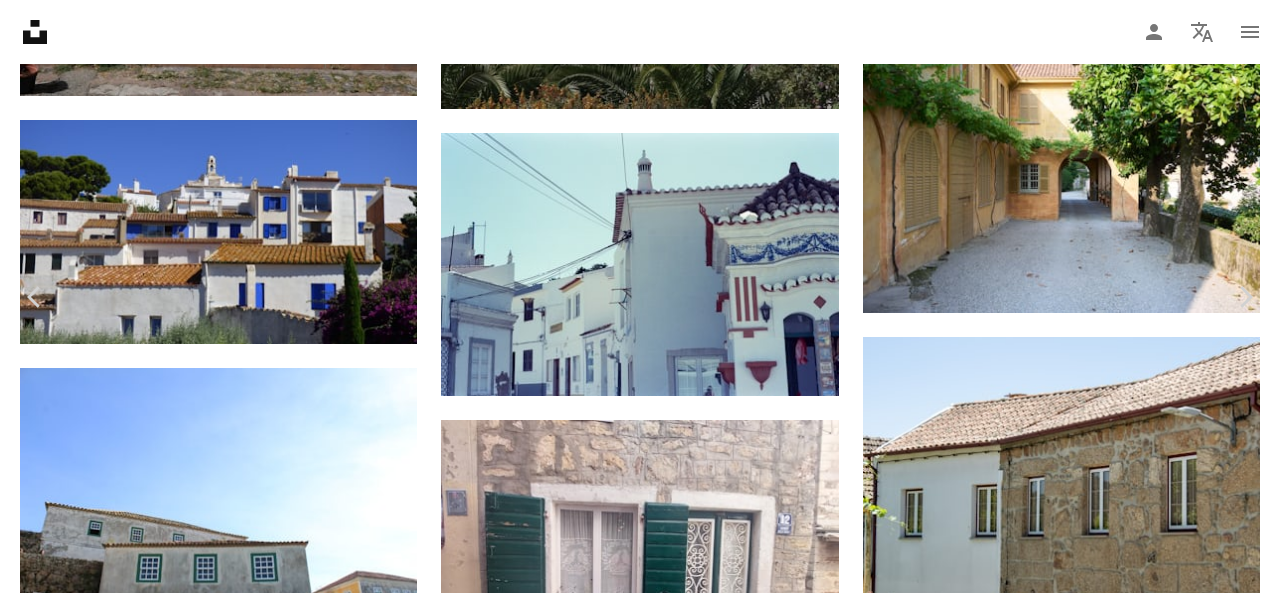 scroll, scrollTop: 1323, scrollLeft: 0, axis: vertical 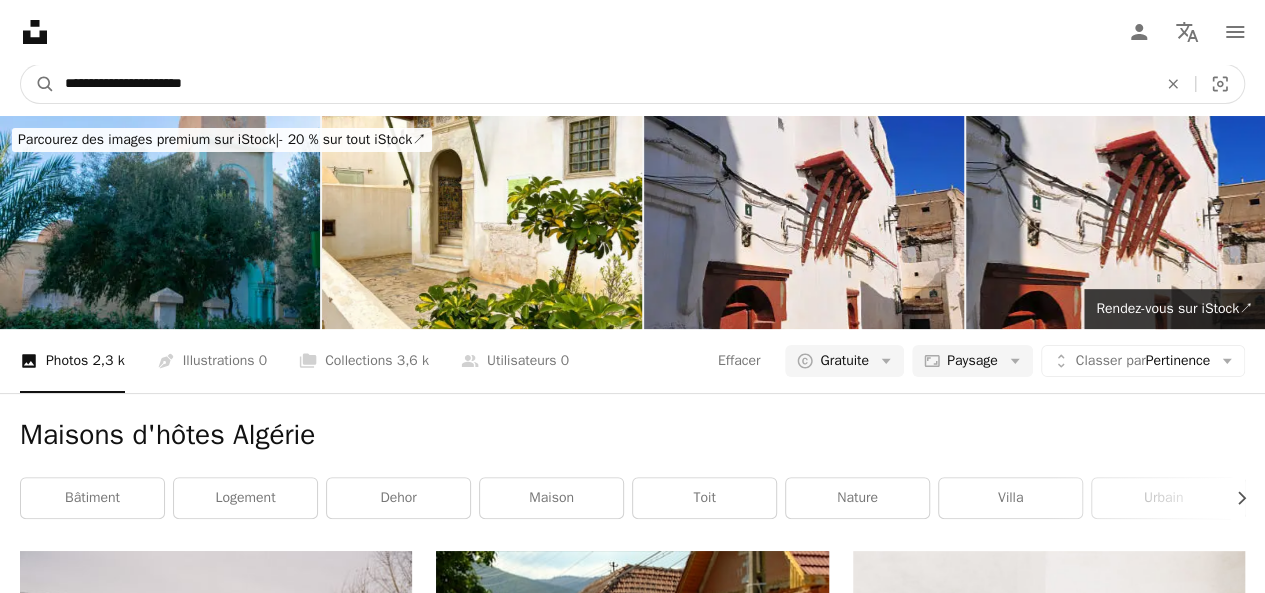 click on "**********" at bounding box center [603, 84] 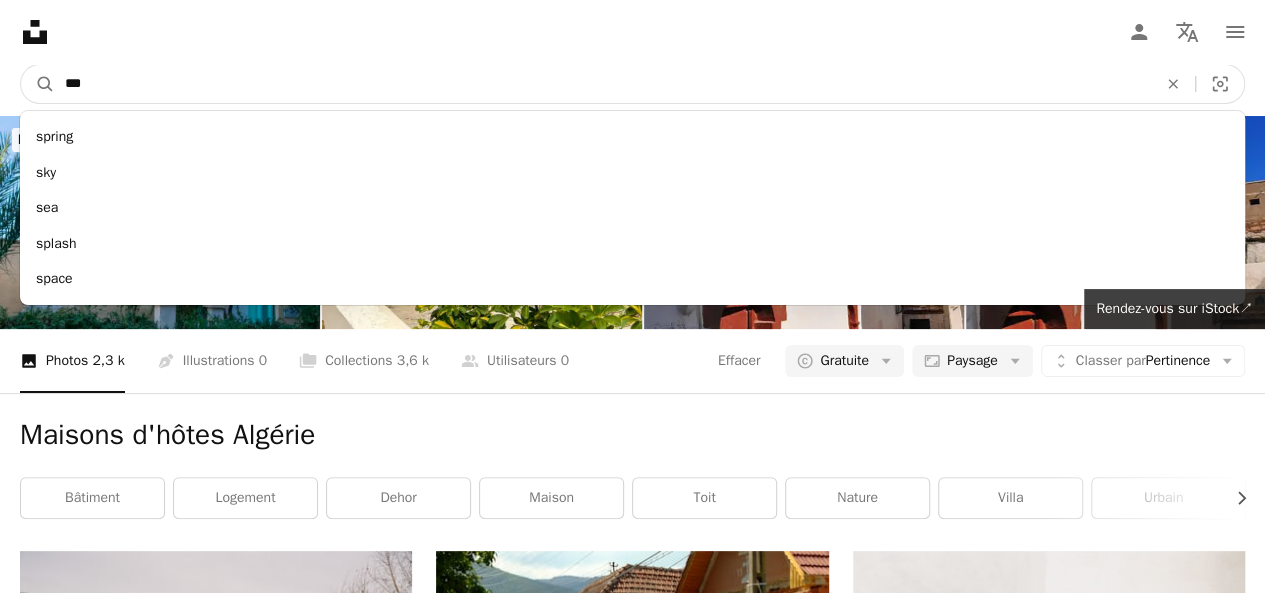 type on "***" 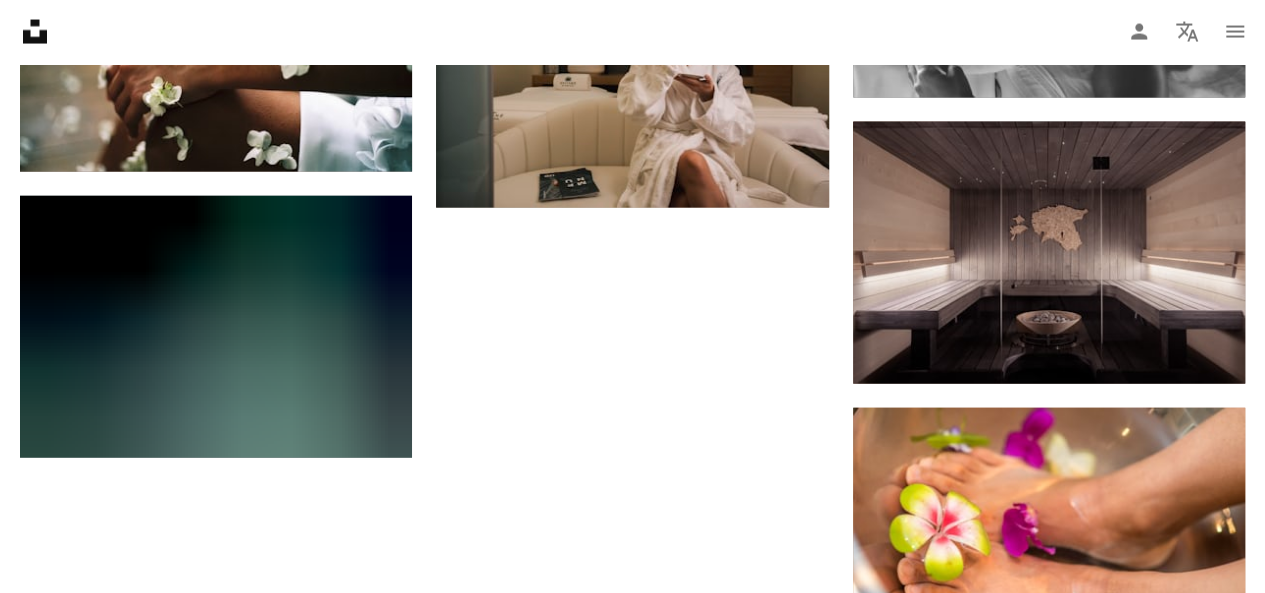 scroll, scrollTop: 2100, scrollLeft: 0, axis: vertical 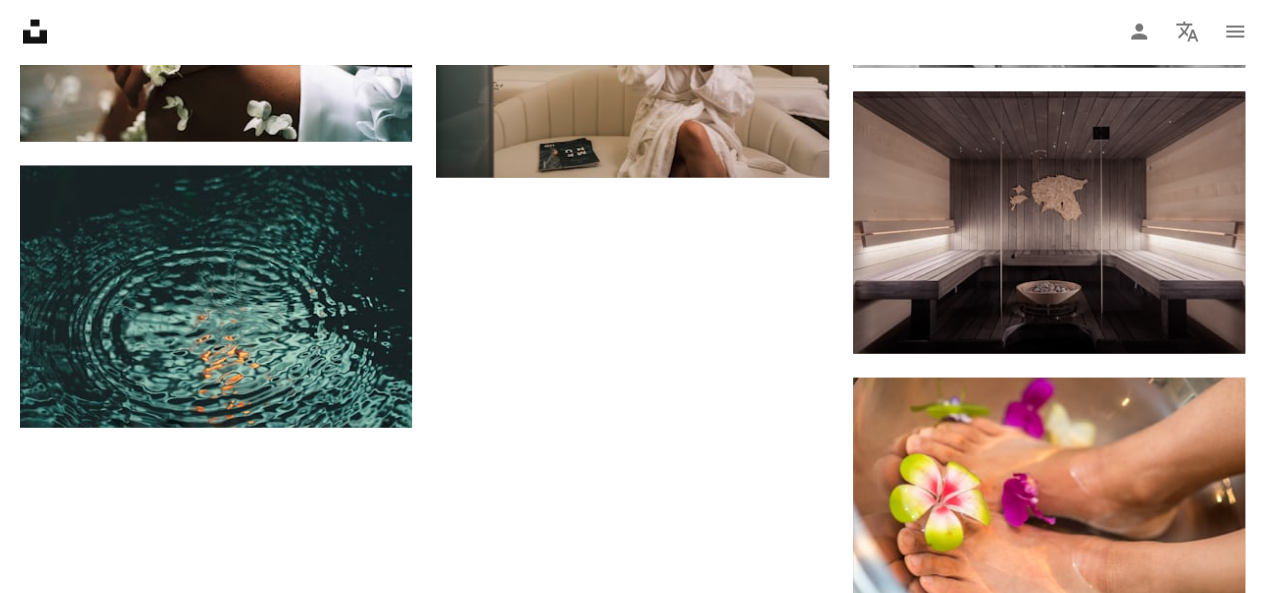 click on "Plus de résultats" at bounding box center (632, 1004) 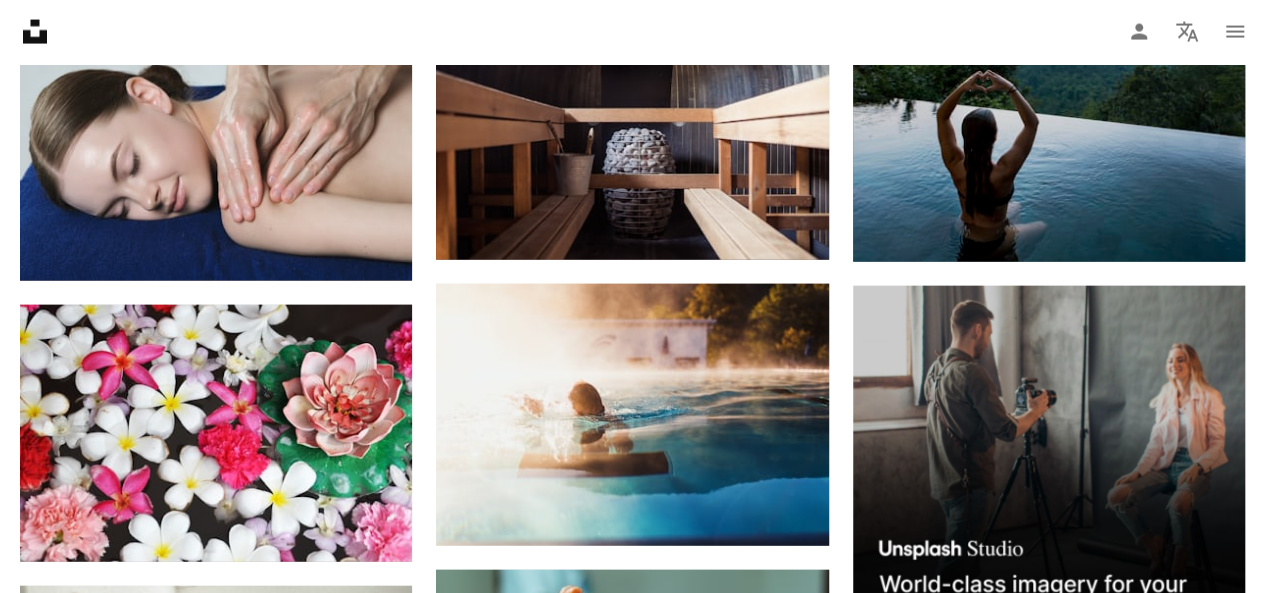 scroll, scrollTop: 5900, scrollLeft: 0, axis: vertical 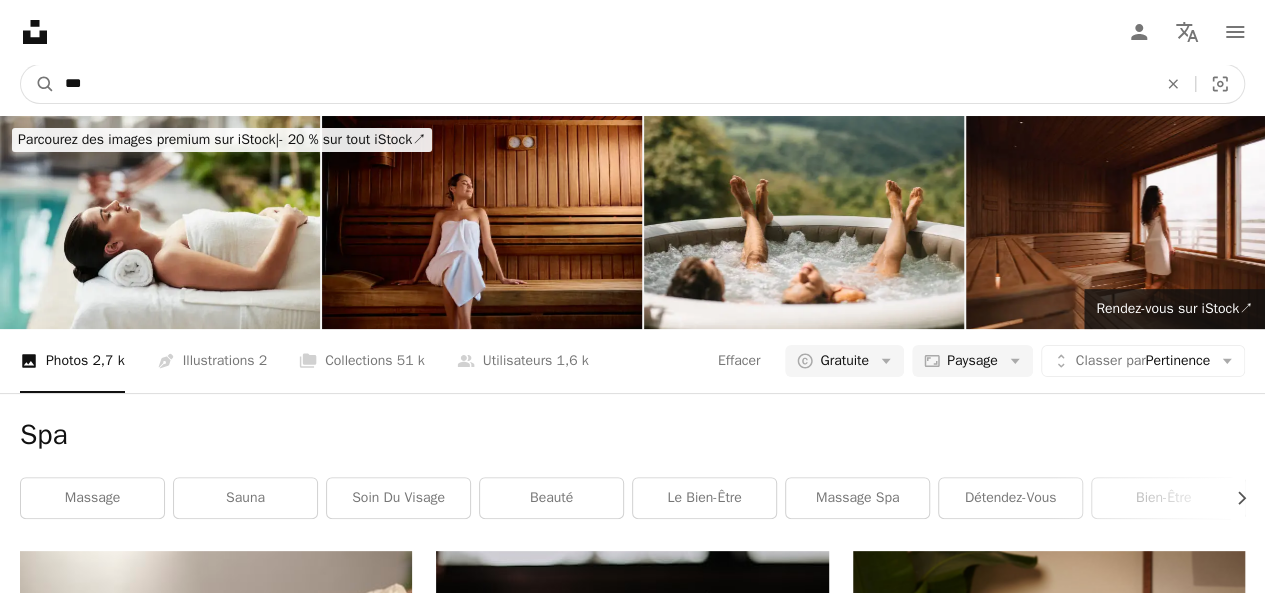 click on "***" at bounding box center [603, 84] 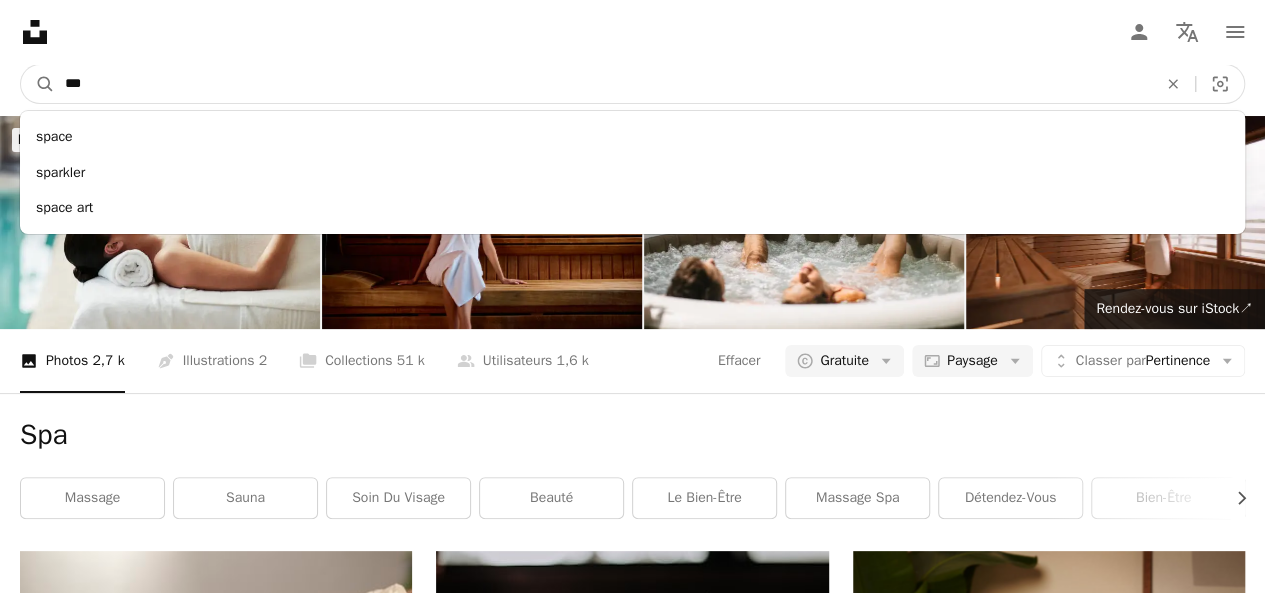 click on "***" at bounding box center [603, 84] 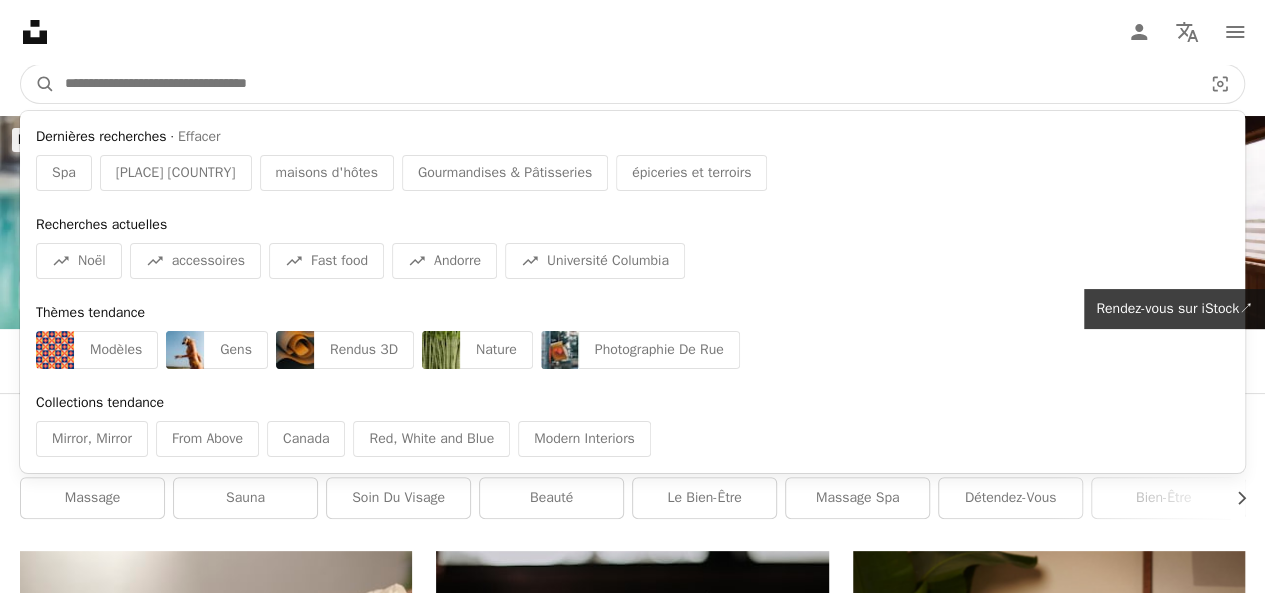 click at bounding box center (625, 84) 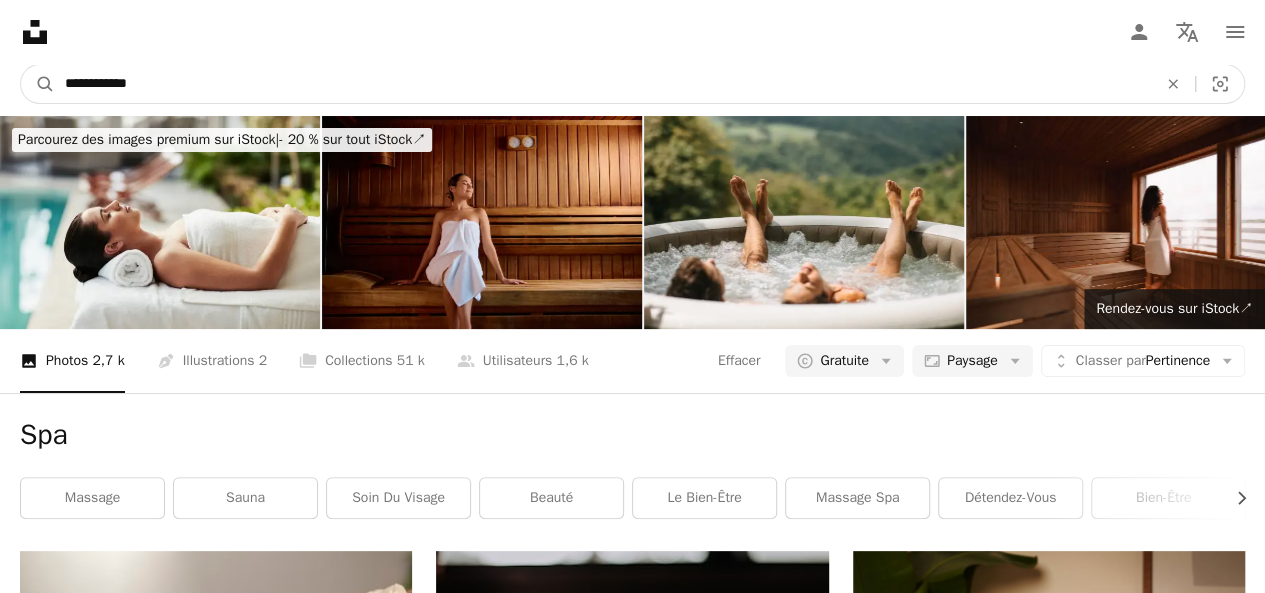 type on "**********" 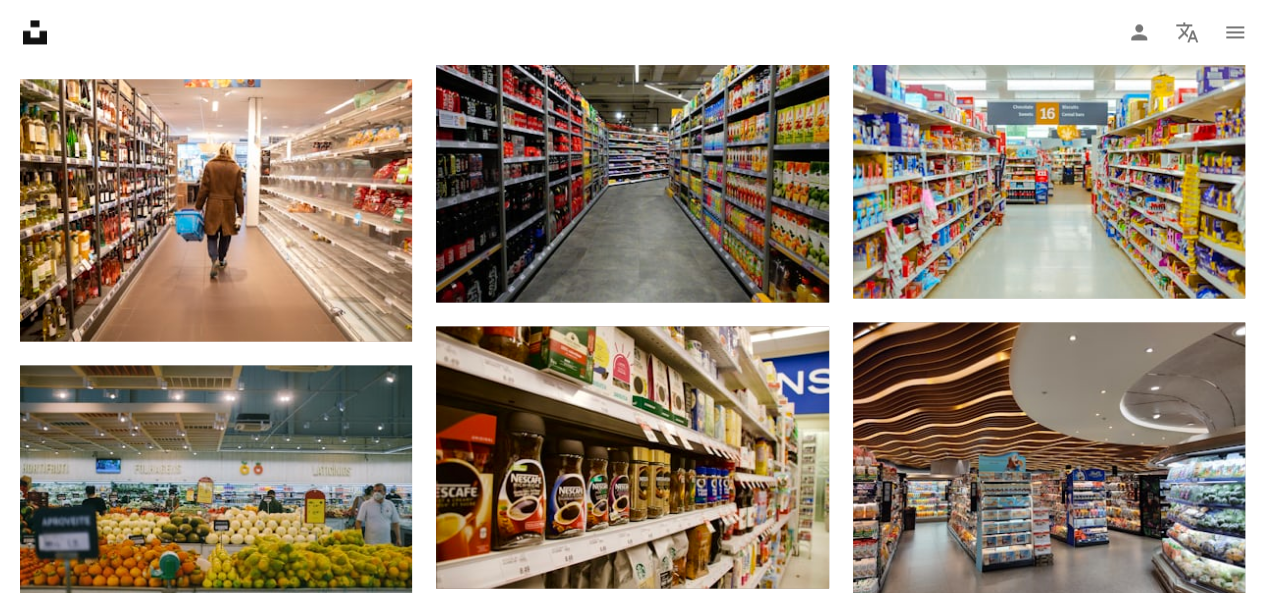 scroll, scrollTop: 2000, scrollLeft: 0, axis: vertical 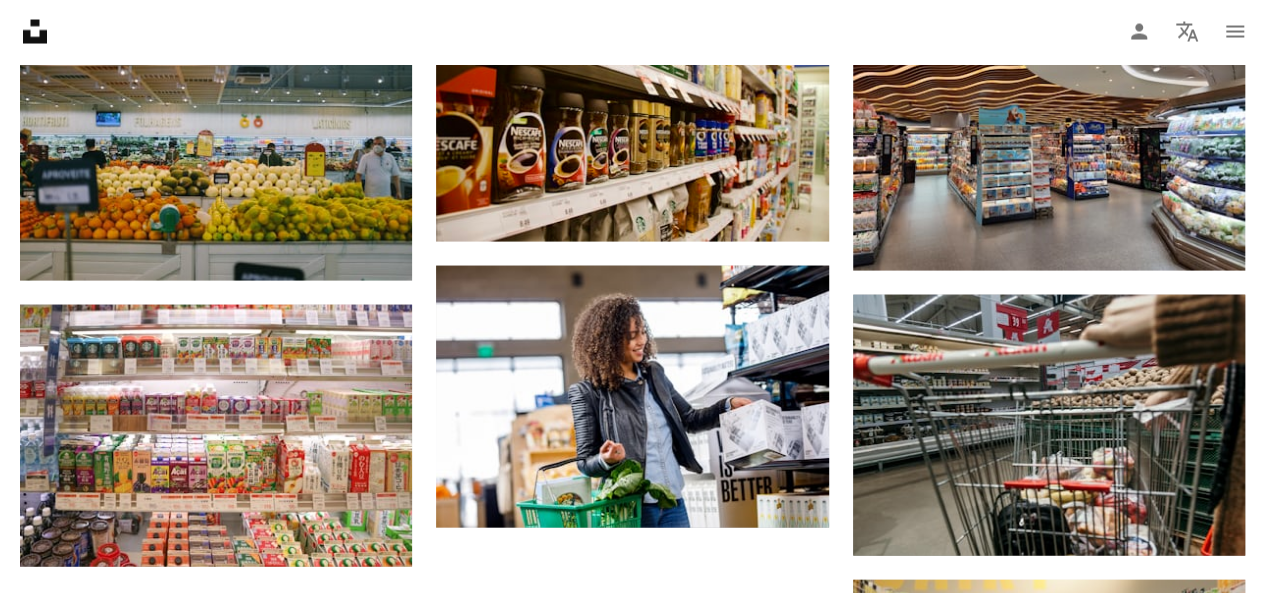 click on "Plus de résultats" at bounding box center (632, 974) 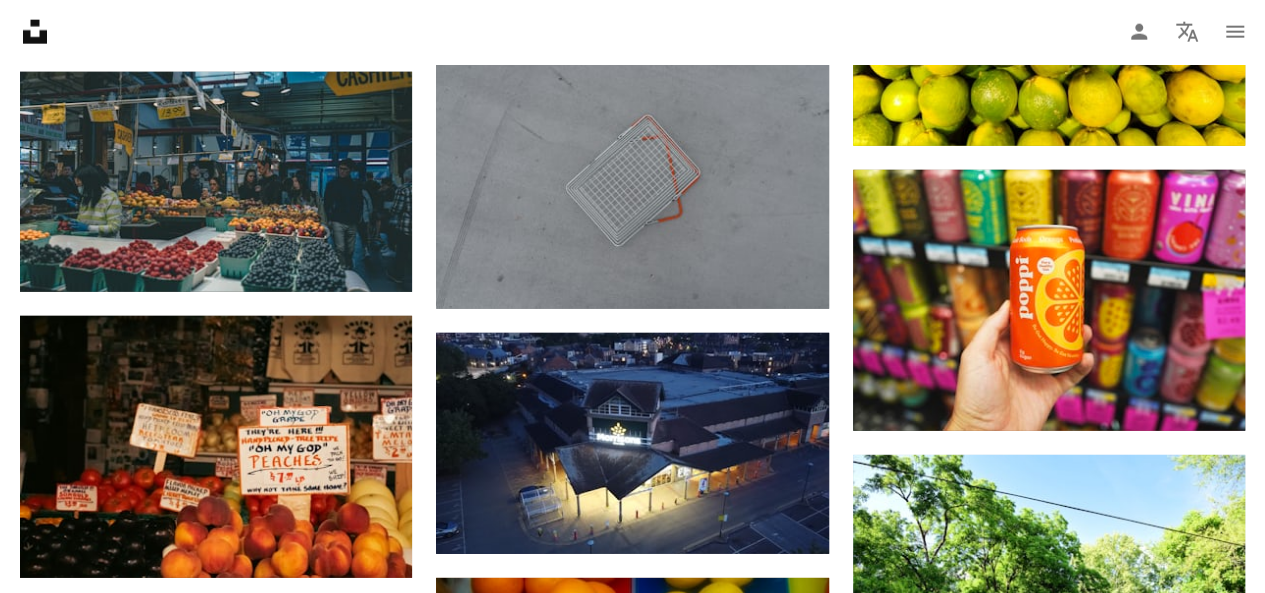 scroll, scrollTop: 32300, scrollLeft: 0, axis: vertical 